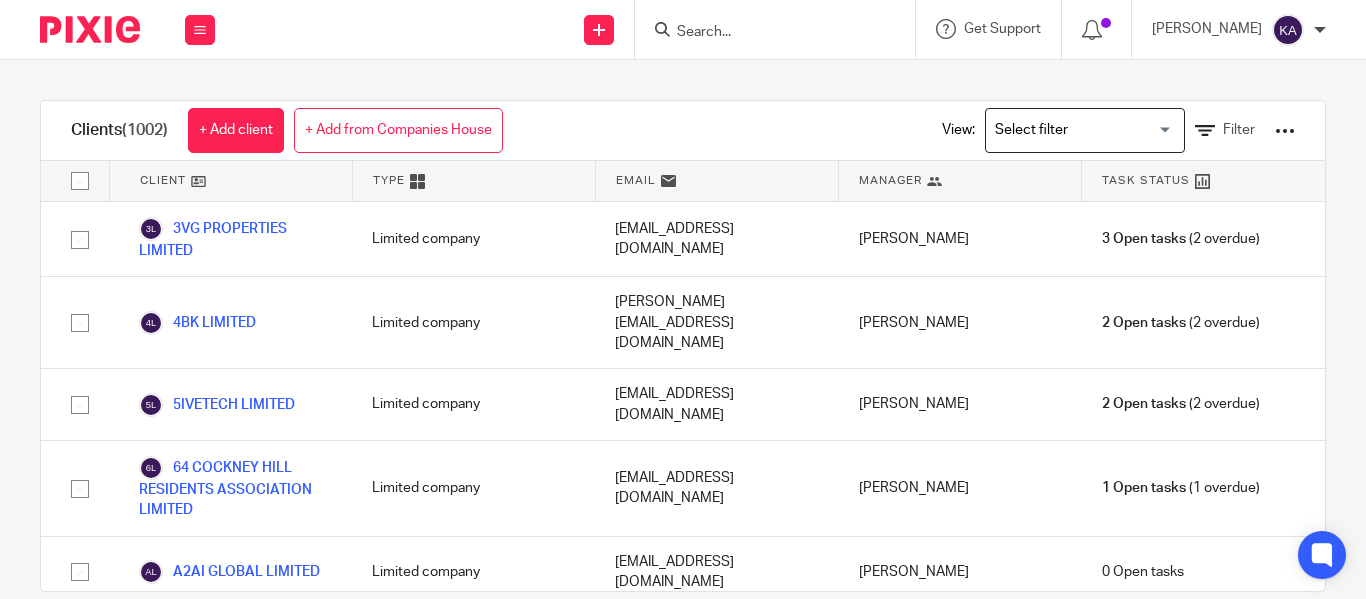 scroll, scrollTop: 0, scrollLeft: 0, axis: both 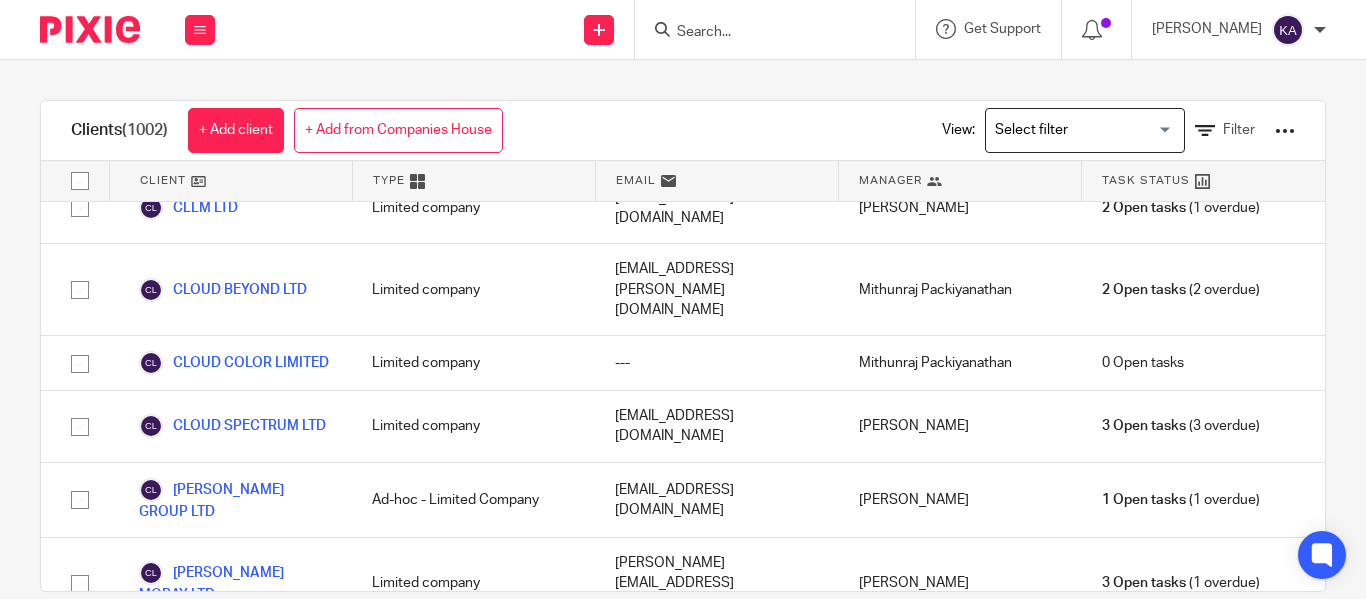 click on "Delicious Eats Pvt Ltd" at bounding box center (225, 3197) 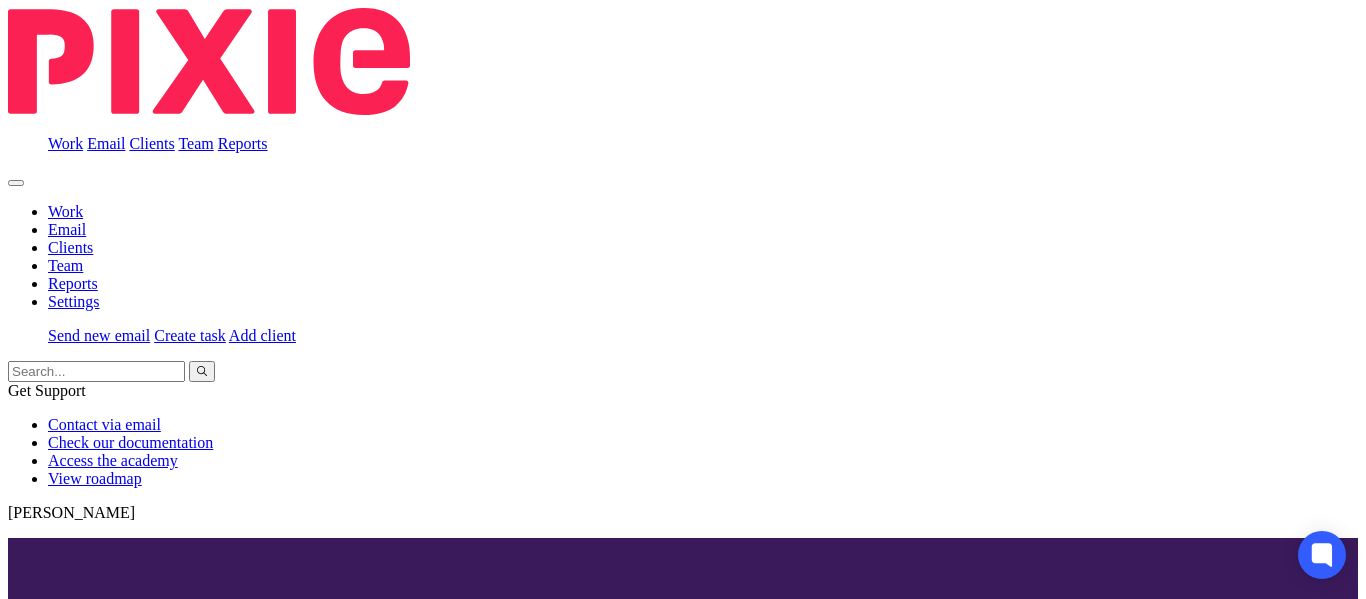 scroll, scrollTop: 0, scrollLeft: 0, axis: both 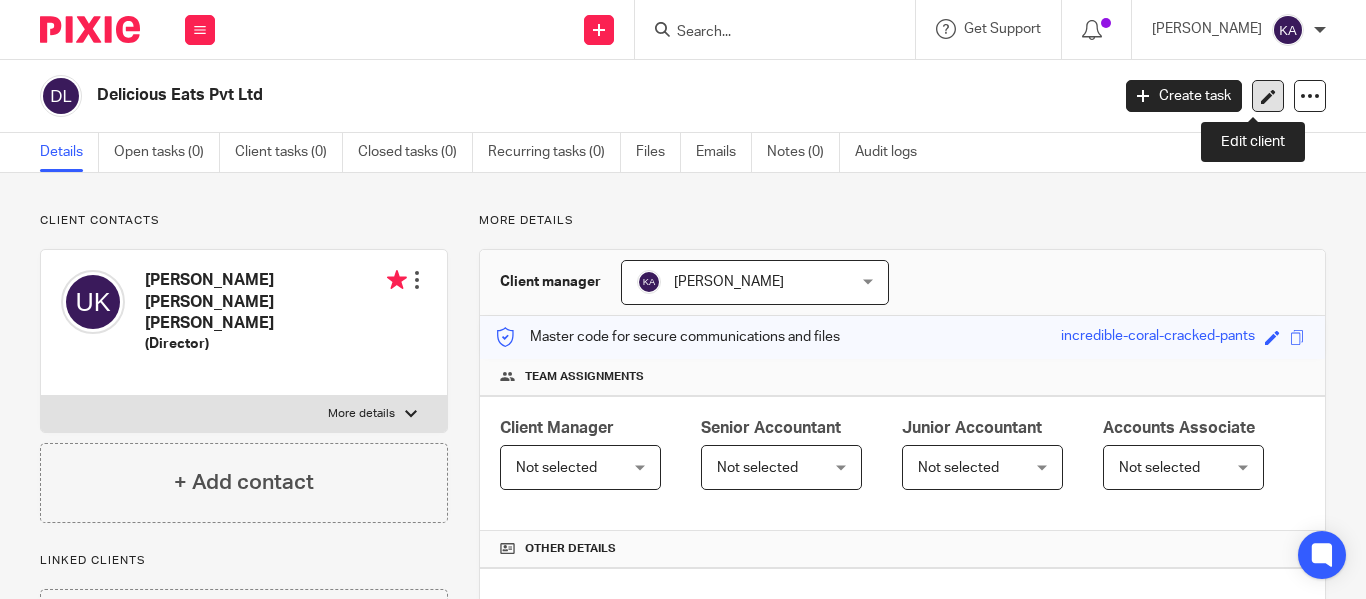 click at bounding box center [1268, 96] 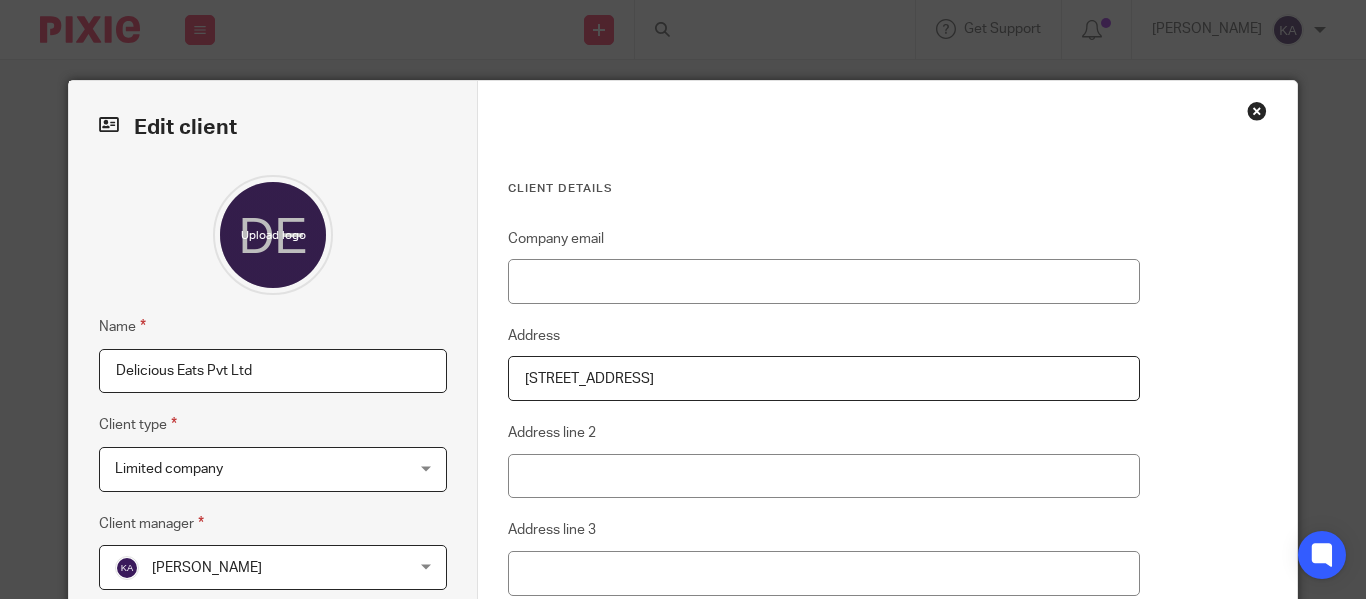 scroll, scrollTop: 0, scrollLeft: 0, axis: both 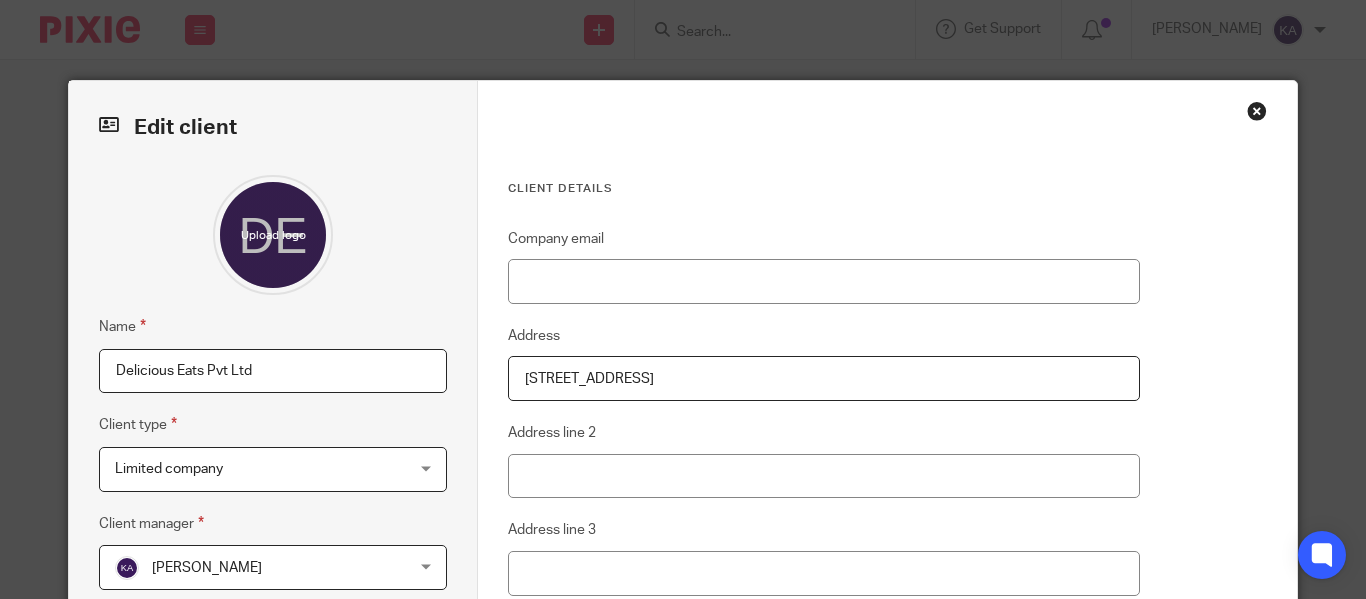drag, startPoint x: 294, startPoint y: 373, endPoint x: 55, endPoint y: 302, distance: 249.32309 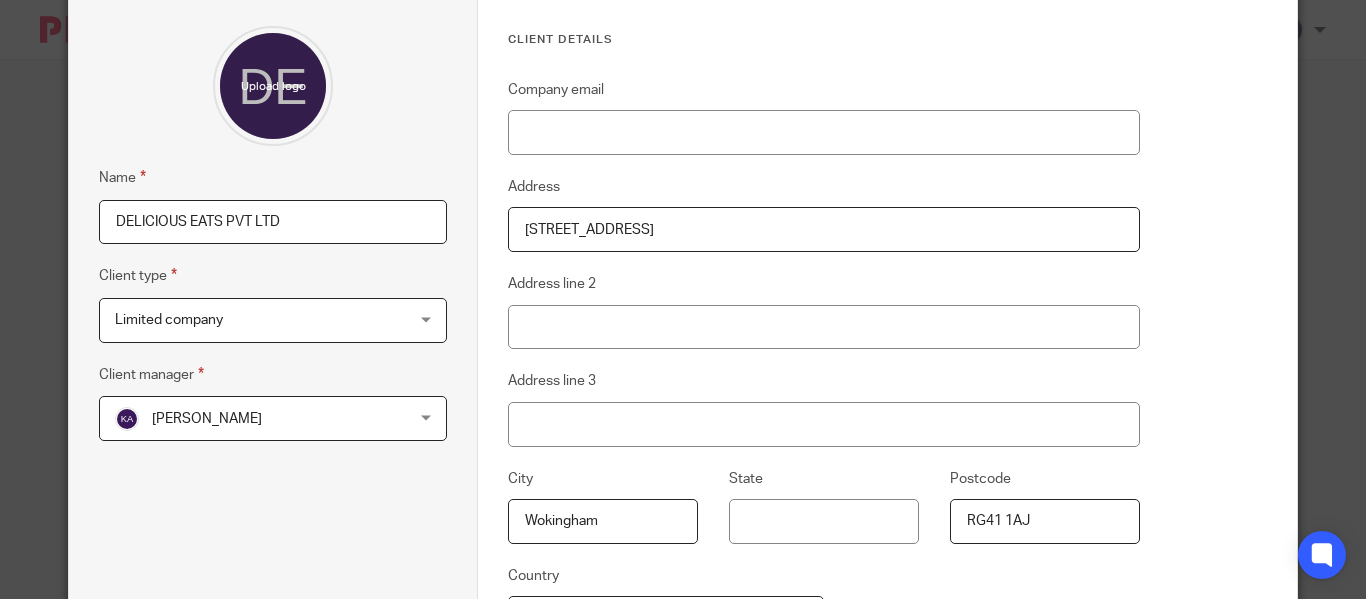 scroll, scrollTop: 414, scrollLeft: 0, axis: vertical 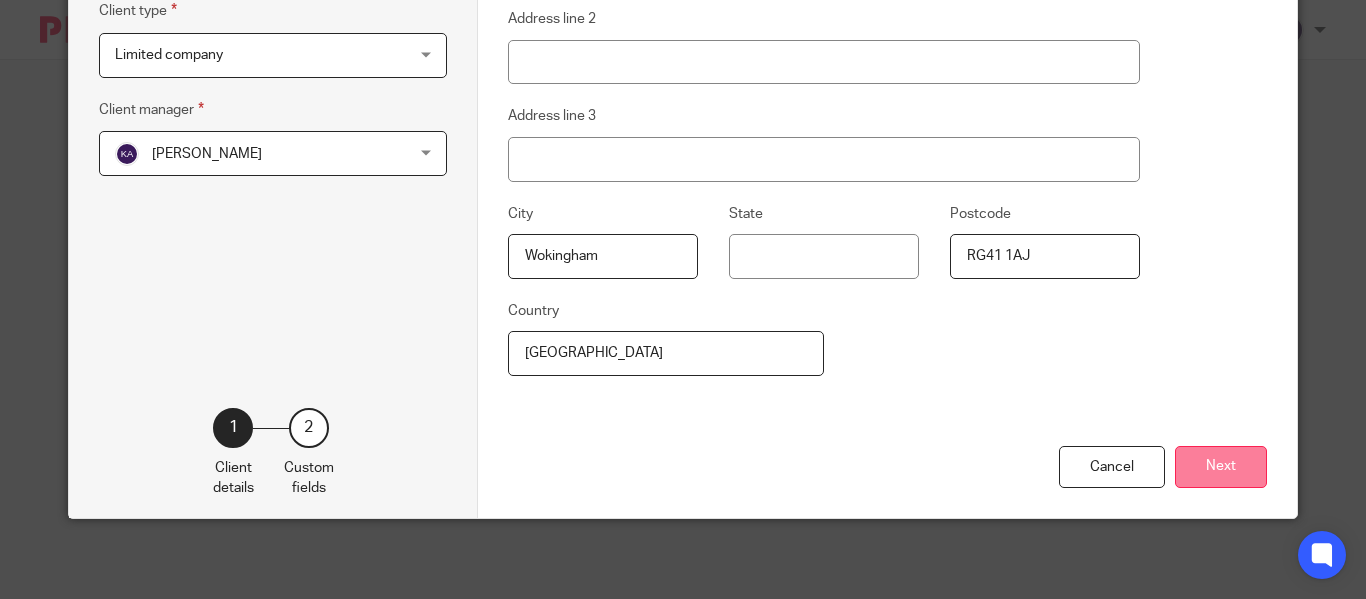 type on "DELICIOUS EATS PVT LTD" 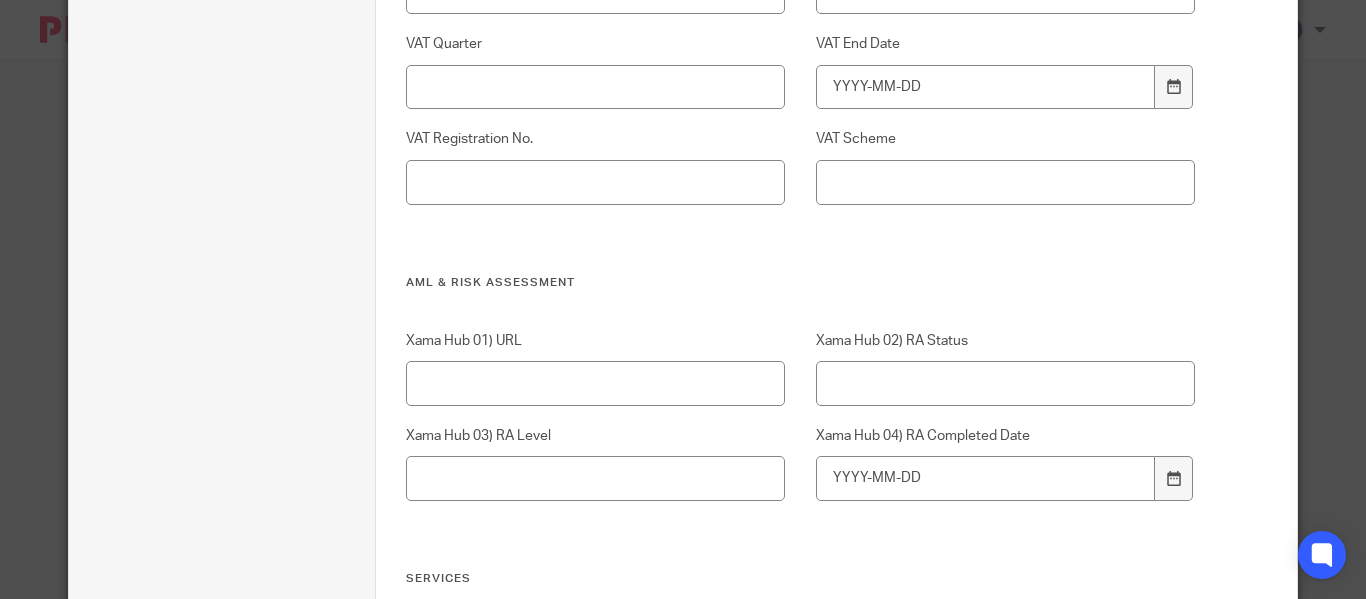 scroll, scrollTop: 2054, scrollLeft: 0, axis: vertical 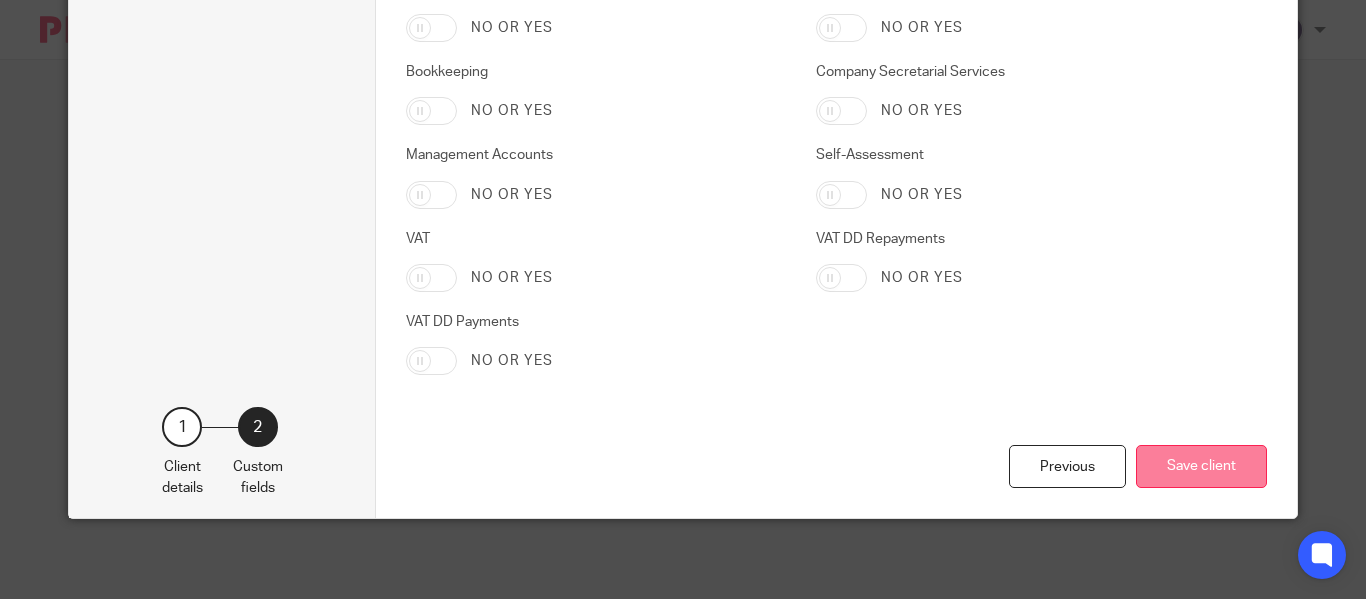 click on "Save client" at bounding box center [1201, 466] 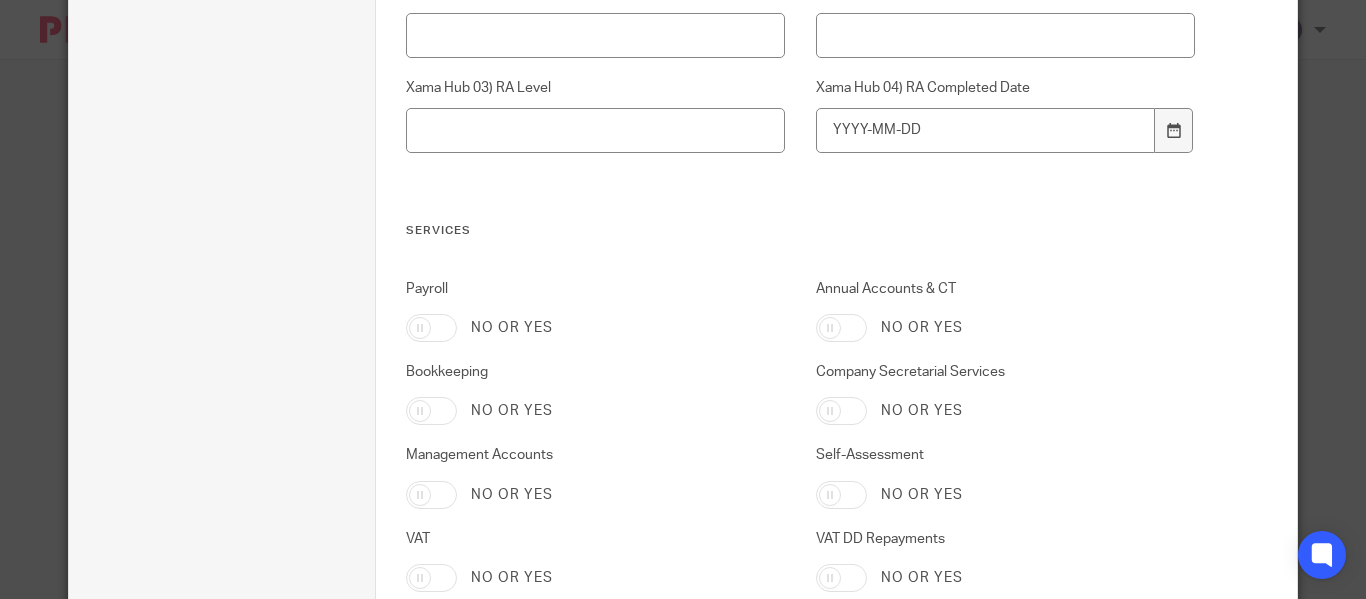 scroll, scrollTop: 1587, scrollLeft: 0, axis: vertical 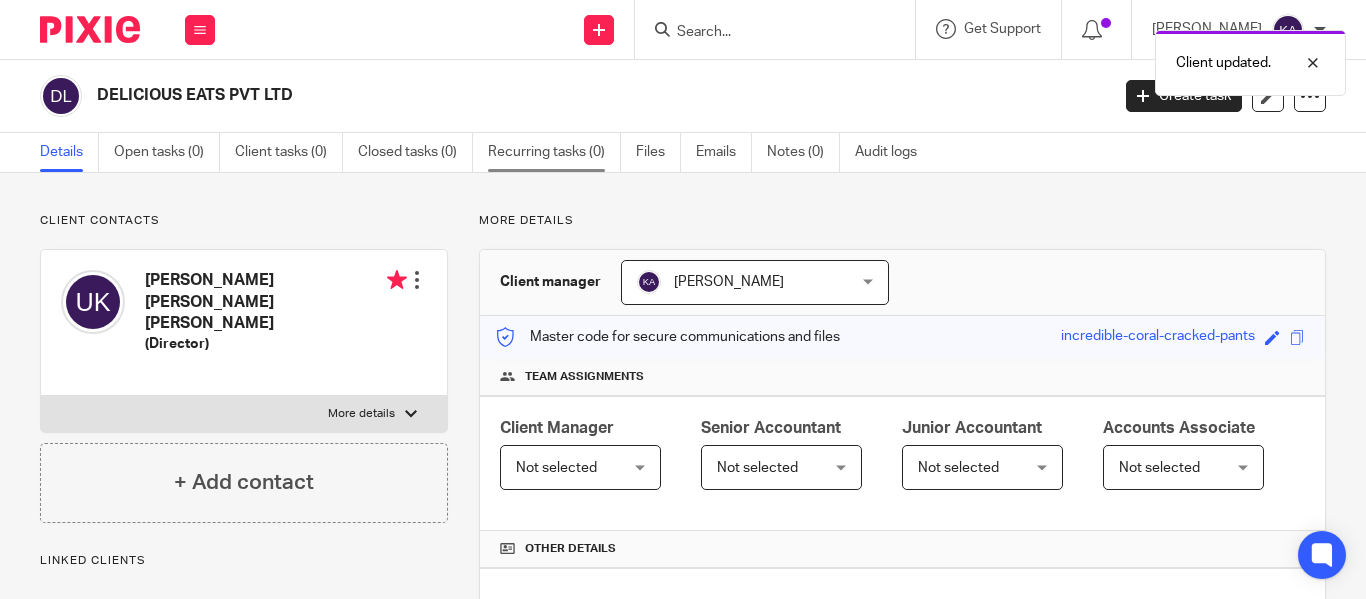click on "Recurring tasks (0)" at bounding box center (554, 152) 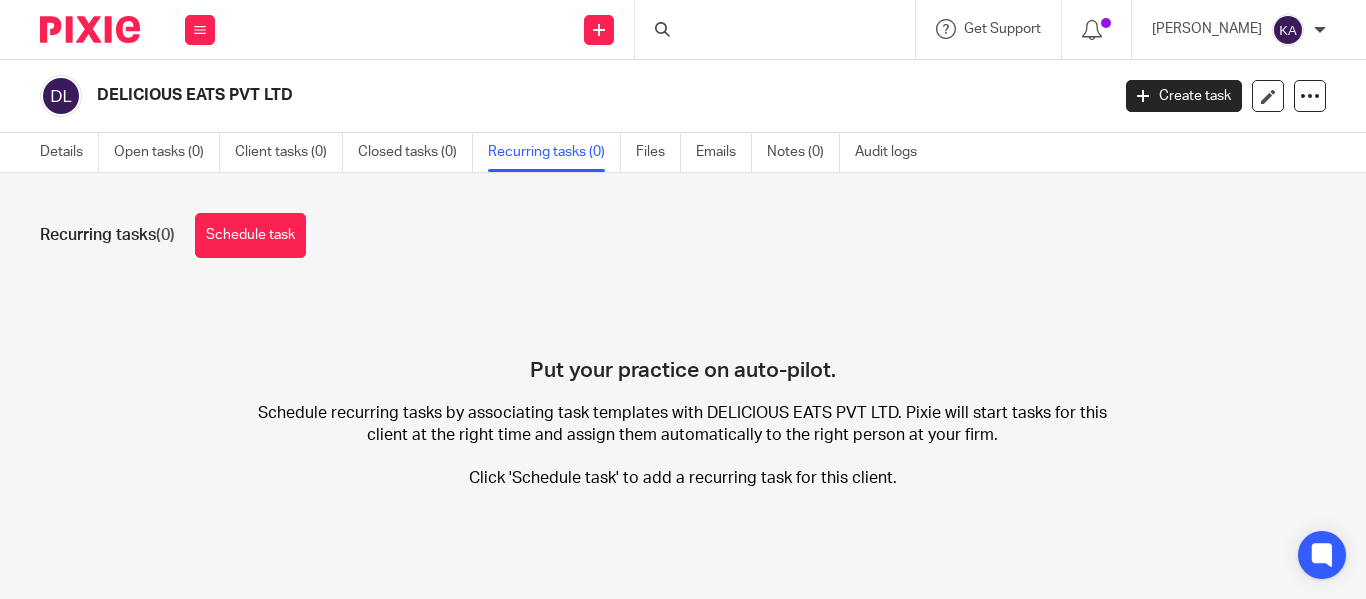 scroll, scrollTop: 0, scrollLeft: 0, axis: both 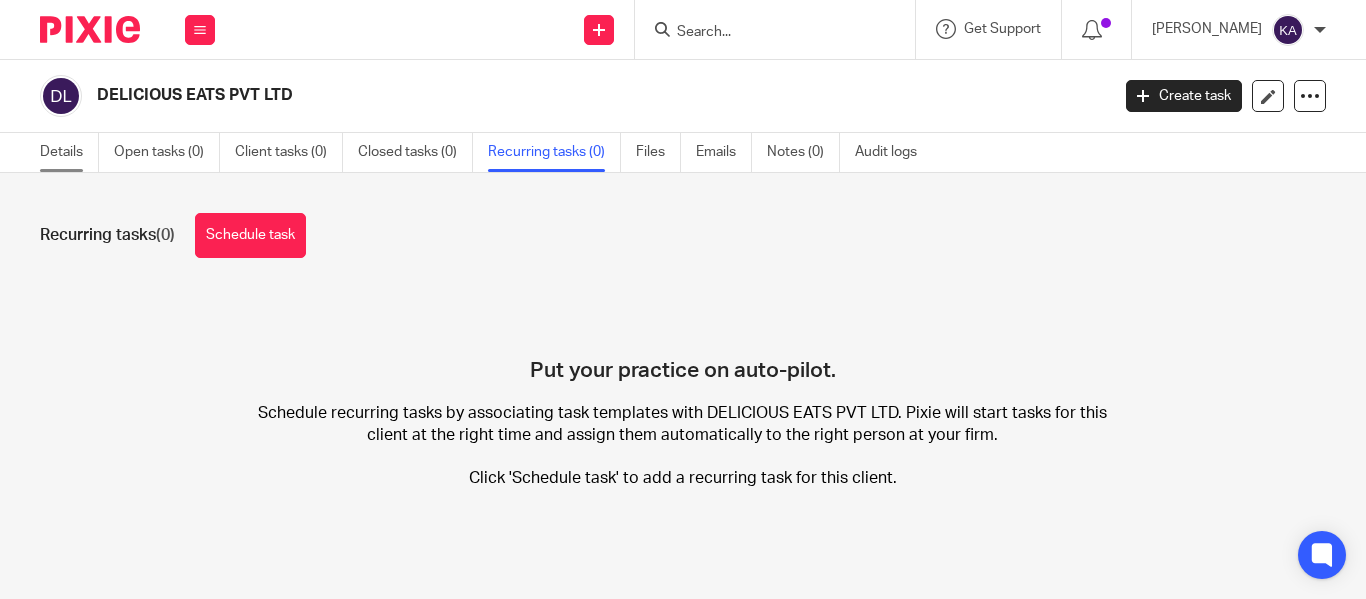 click on "Details" at bounding box center (69, 152) 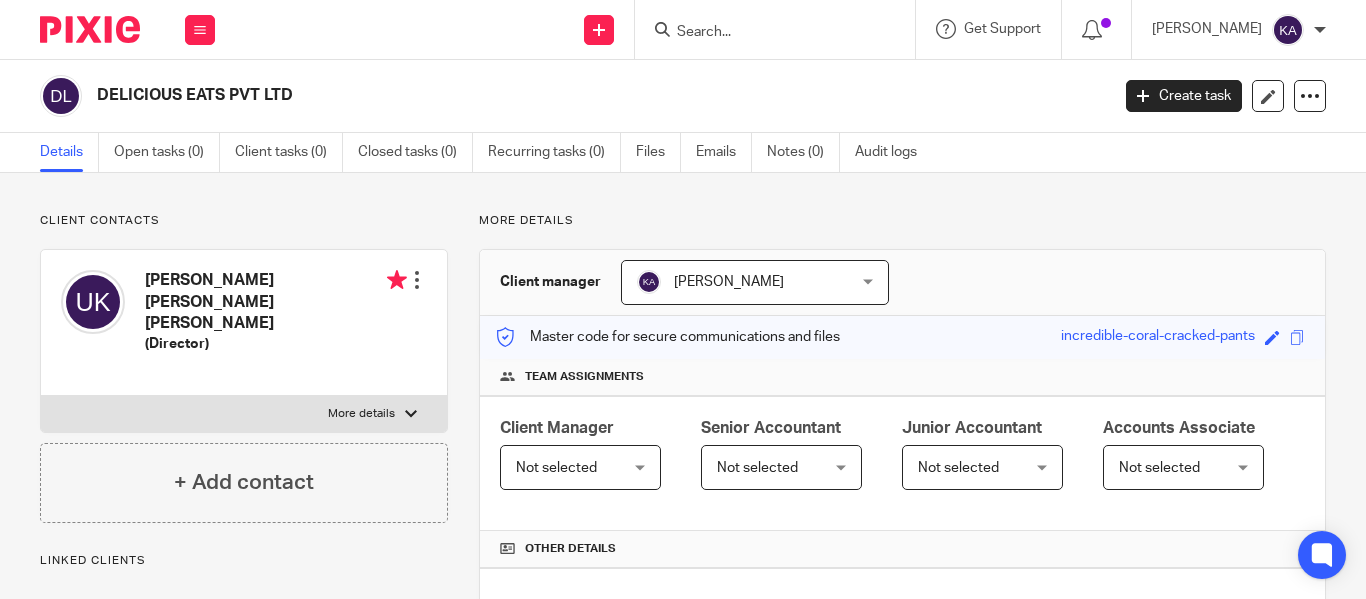 scroll, scrollTop: 0, scrollLeft: 0, axis: both 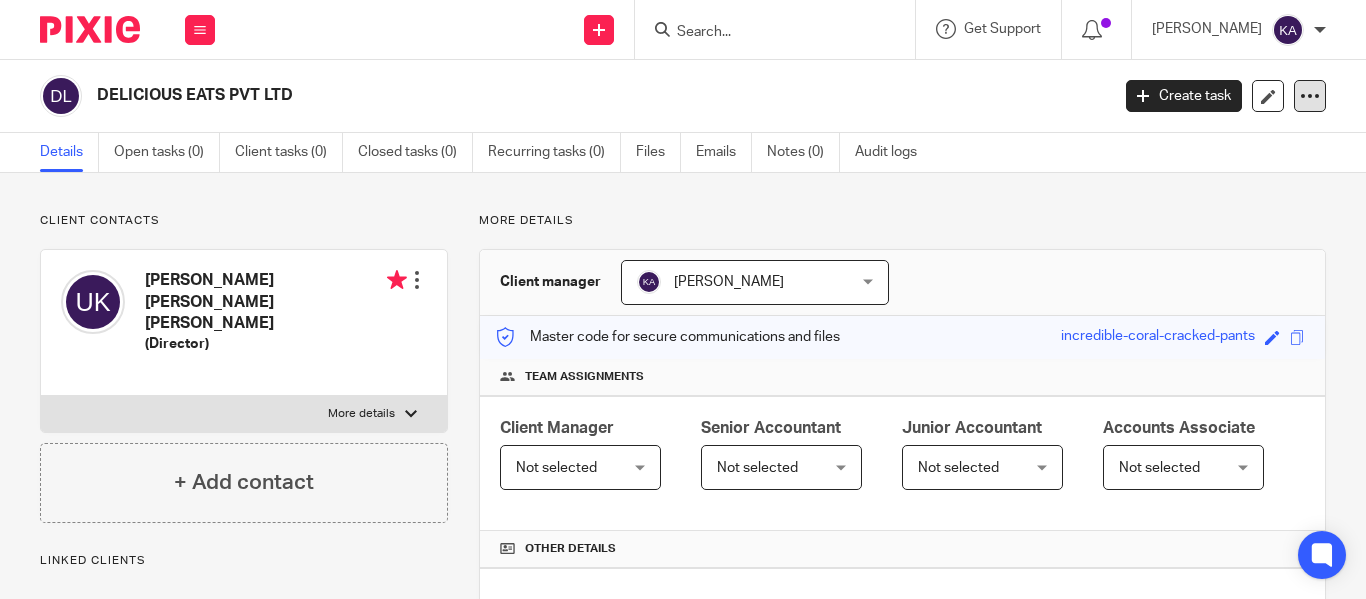 click at bounding box center [1310, 96] 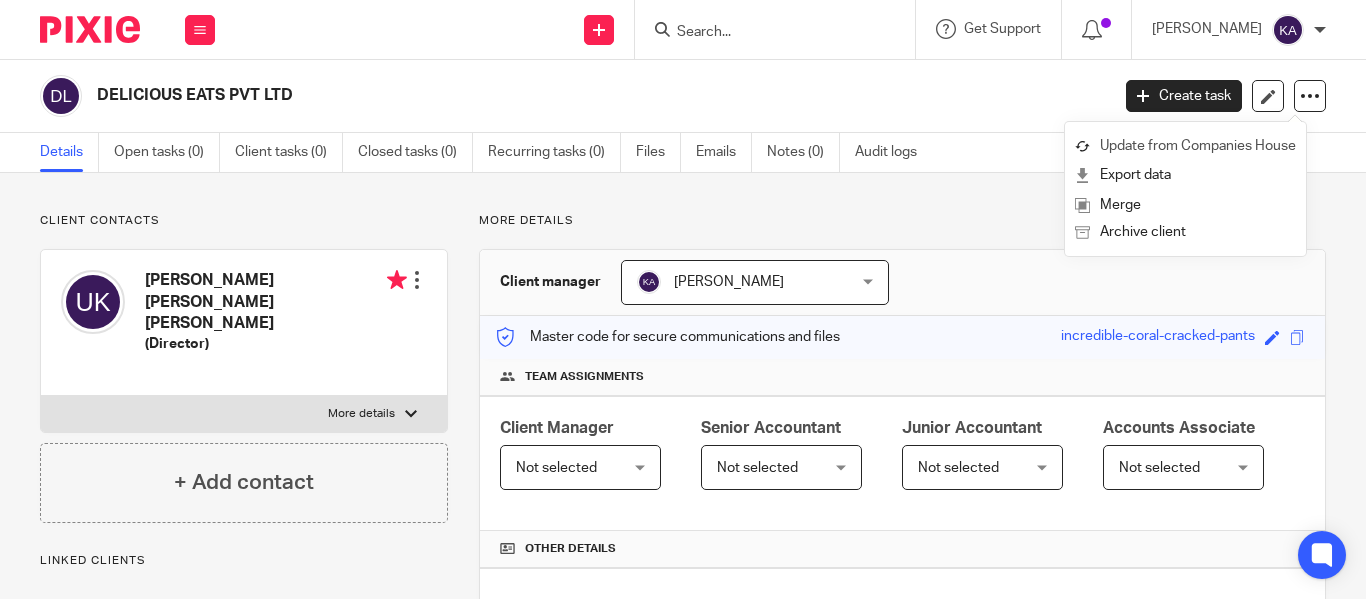 click on "Update from Companies House" at bounding box center [1185, 146] 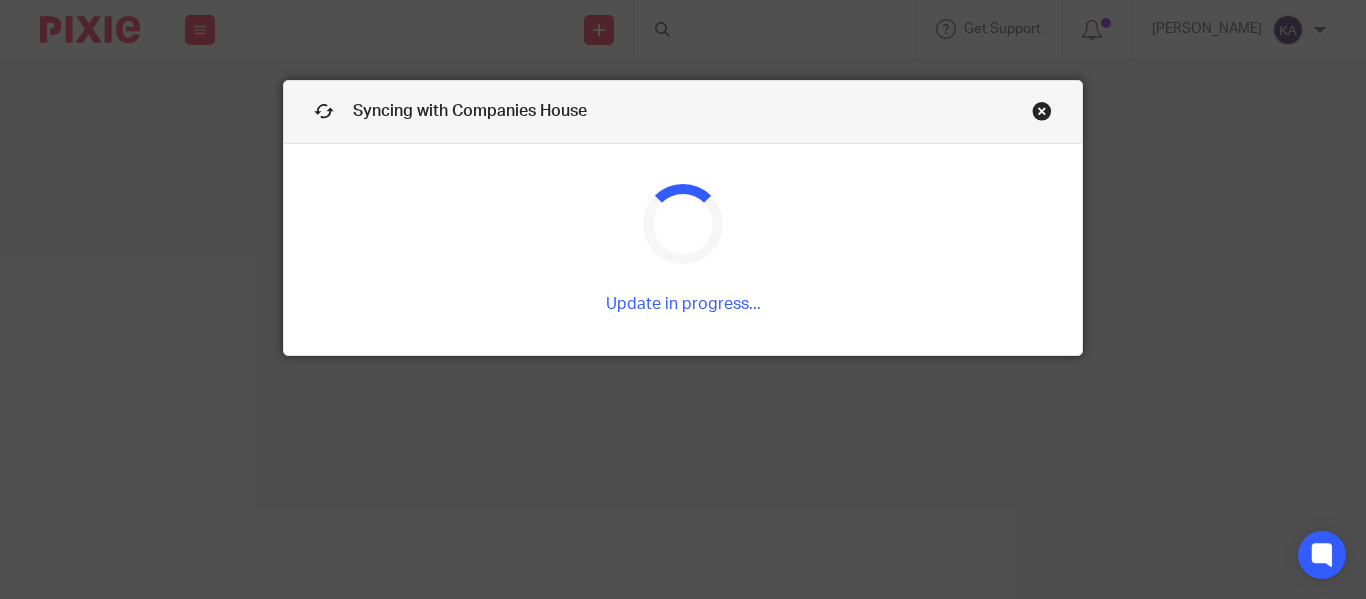 scroll, scrollTop: 0, scrollLeft: 0, axis: both 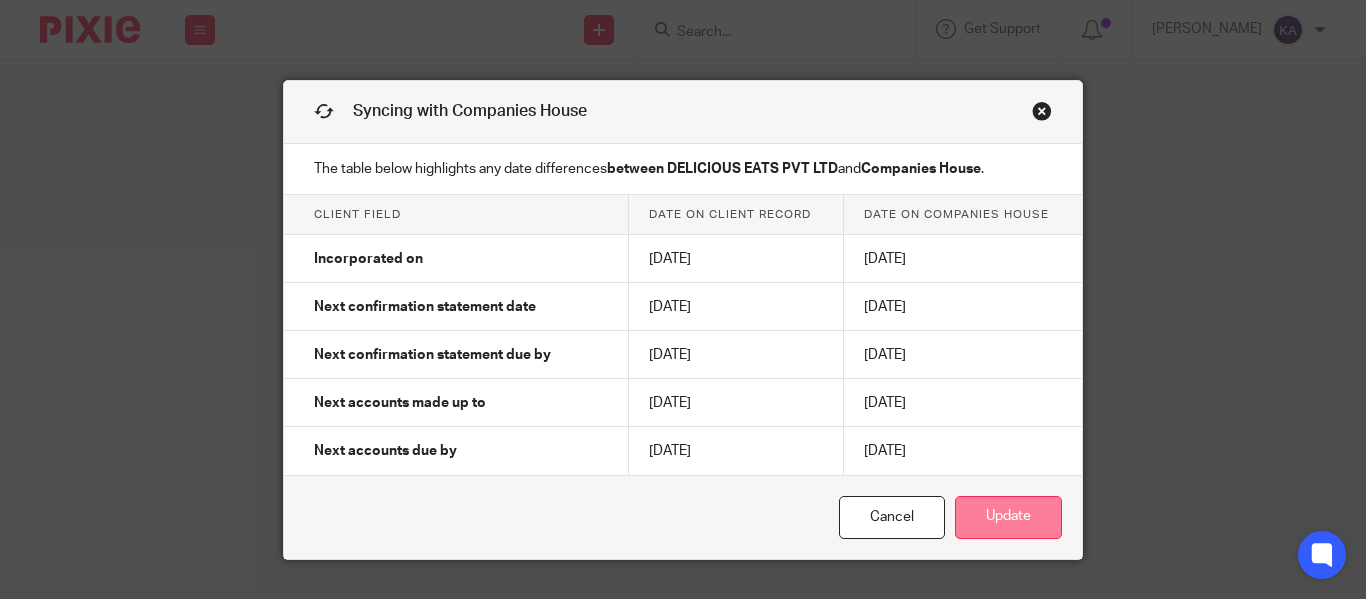 click on "Update" at bounding box center [1008, 517] 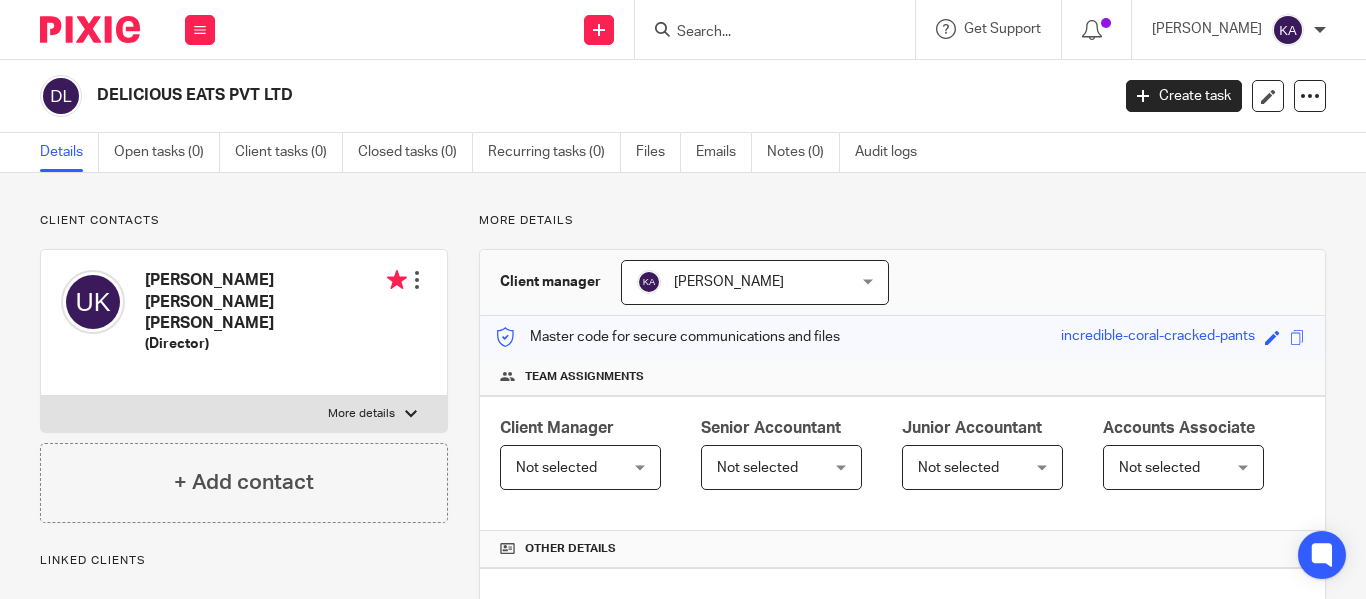 scroll, scrollTop: 0, scrollLeft: 0, axis: both 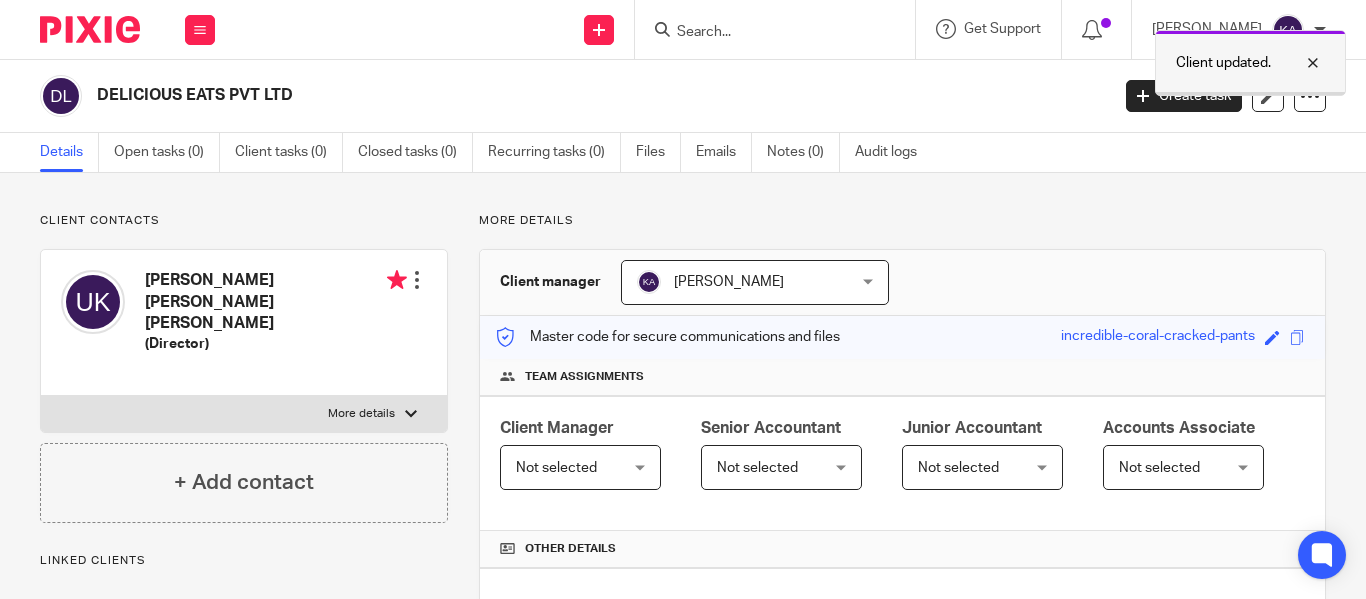 click at bounding box center [1298, 63] 